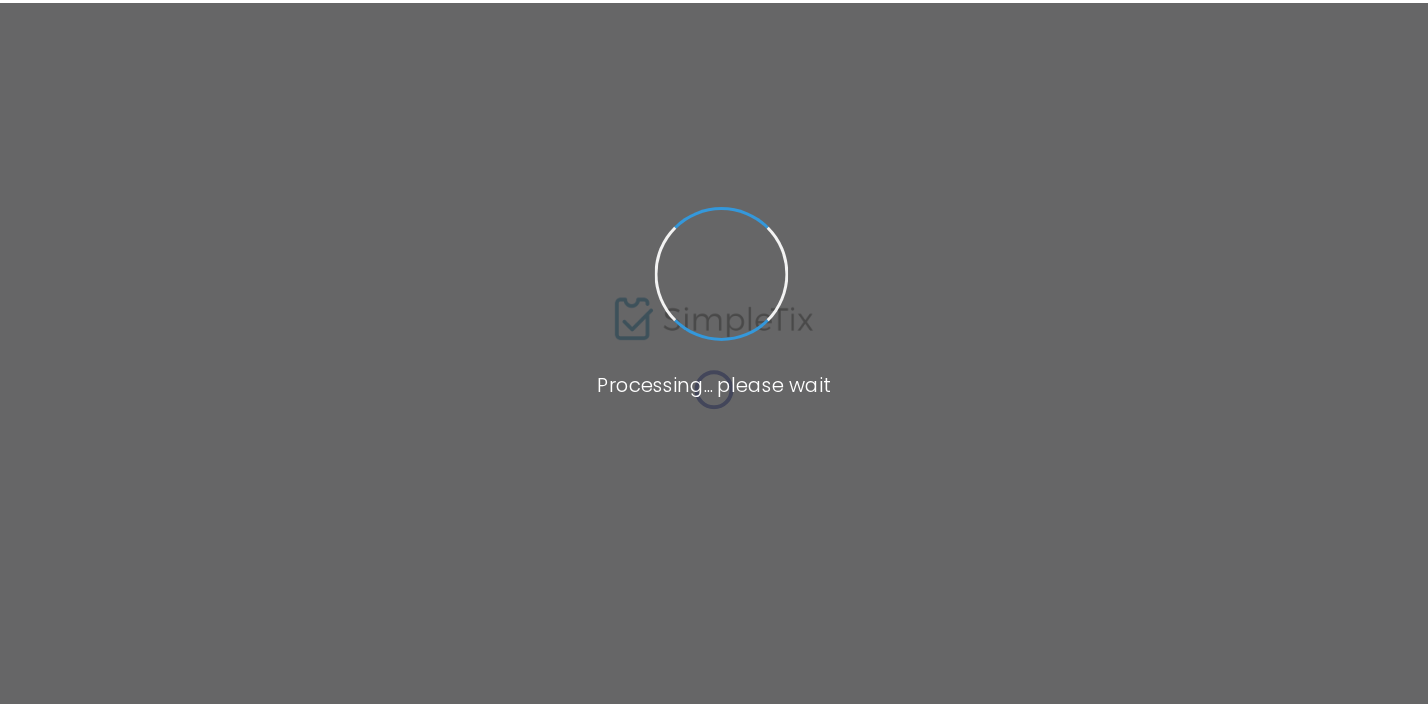 scroll, scrollTop: 0, scrollLeft: 0, axis: both 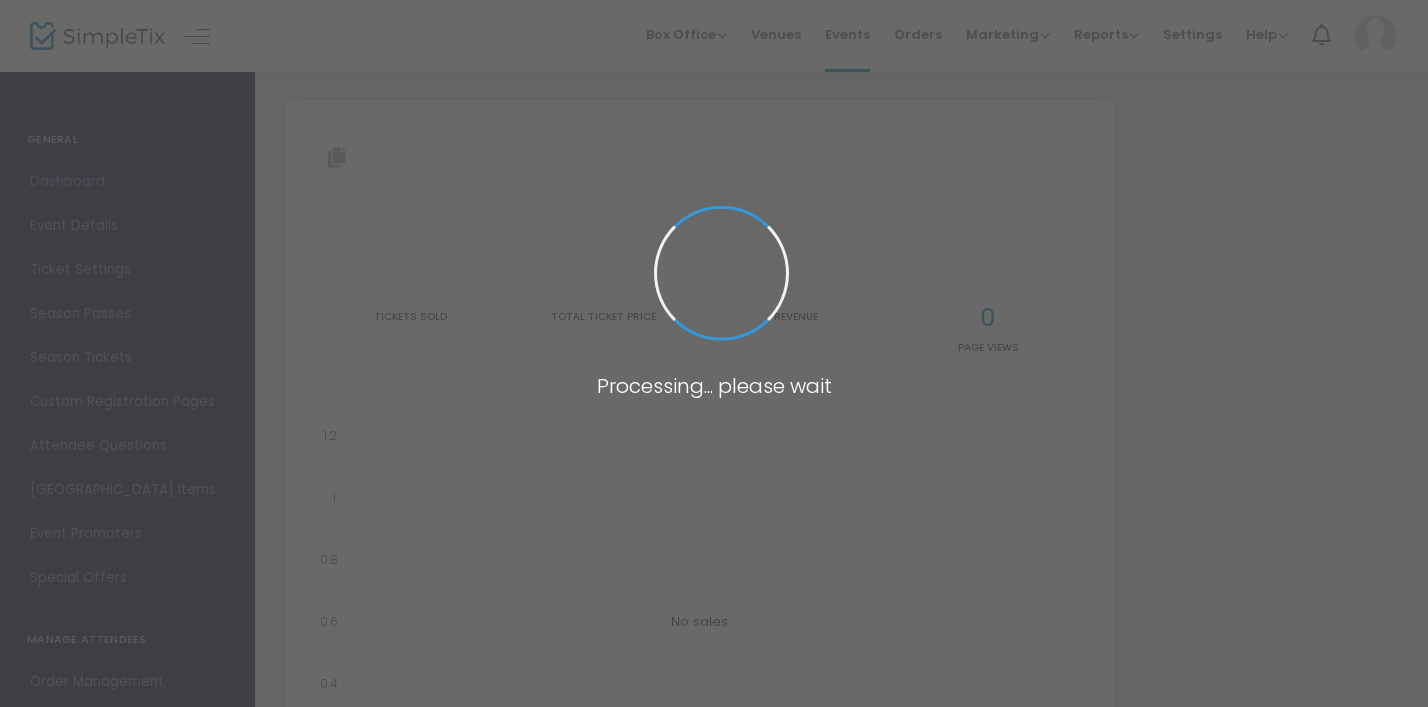 type on "[URL][DOMAIN_NAME]" 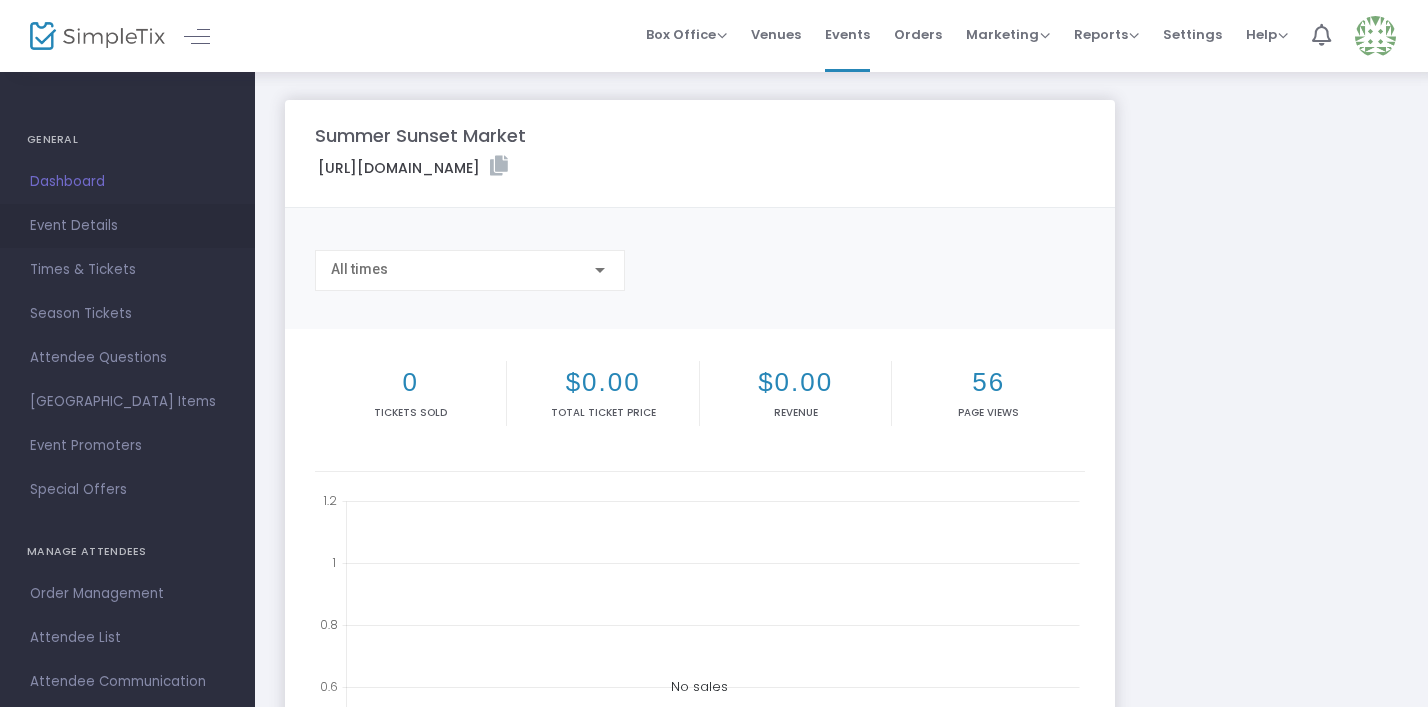 click on "Event Details" at bounding box center [127, 226] 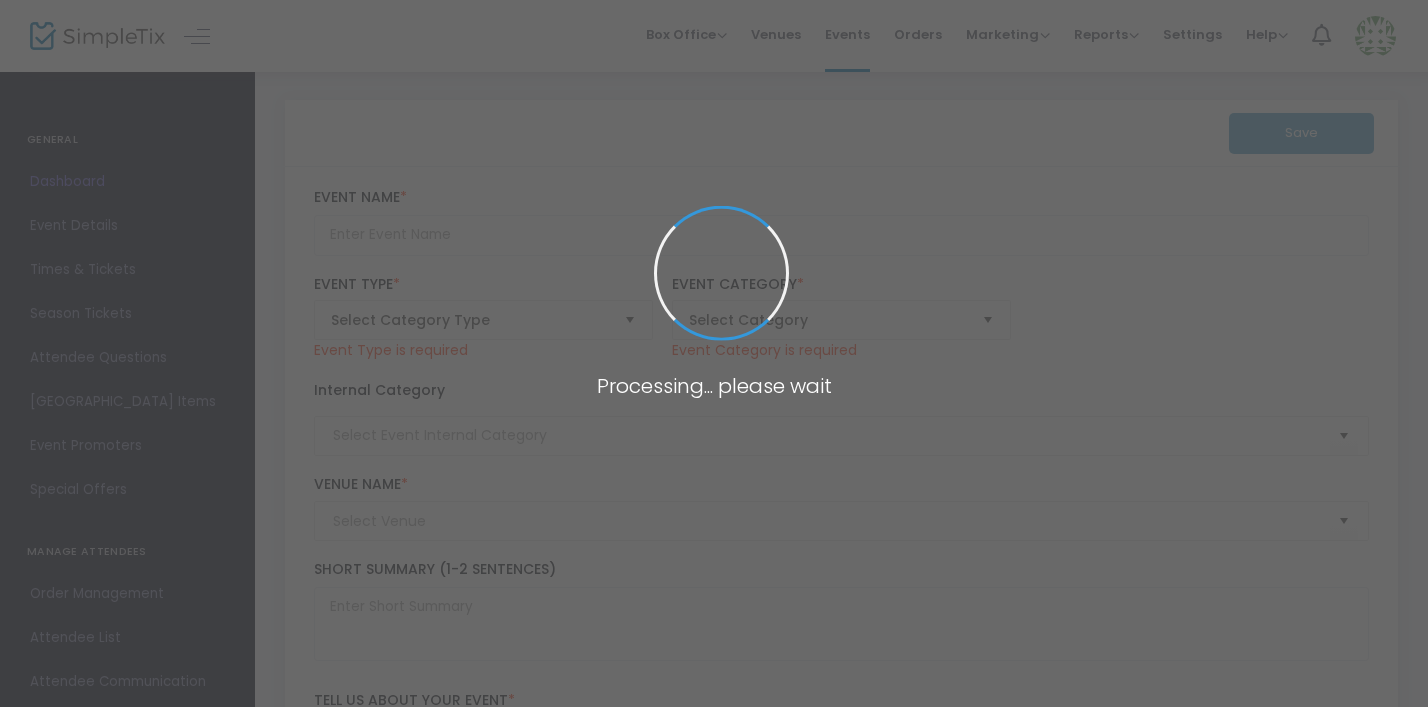 type on "Summer Sunset Market" 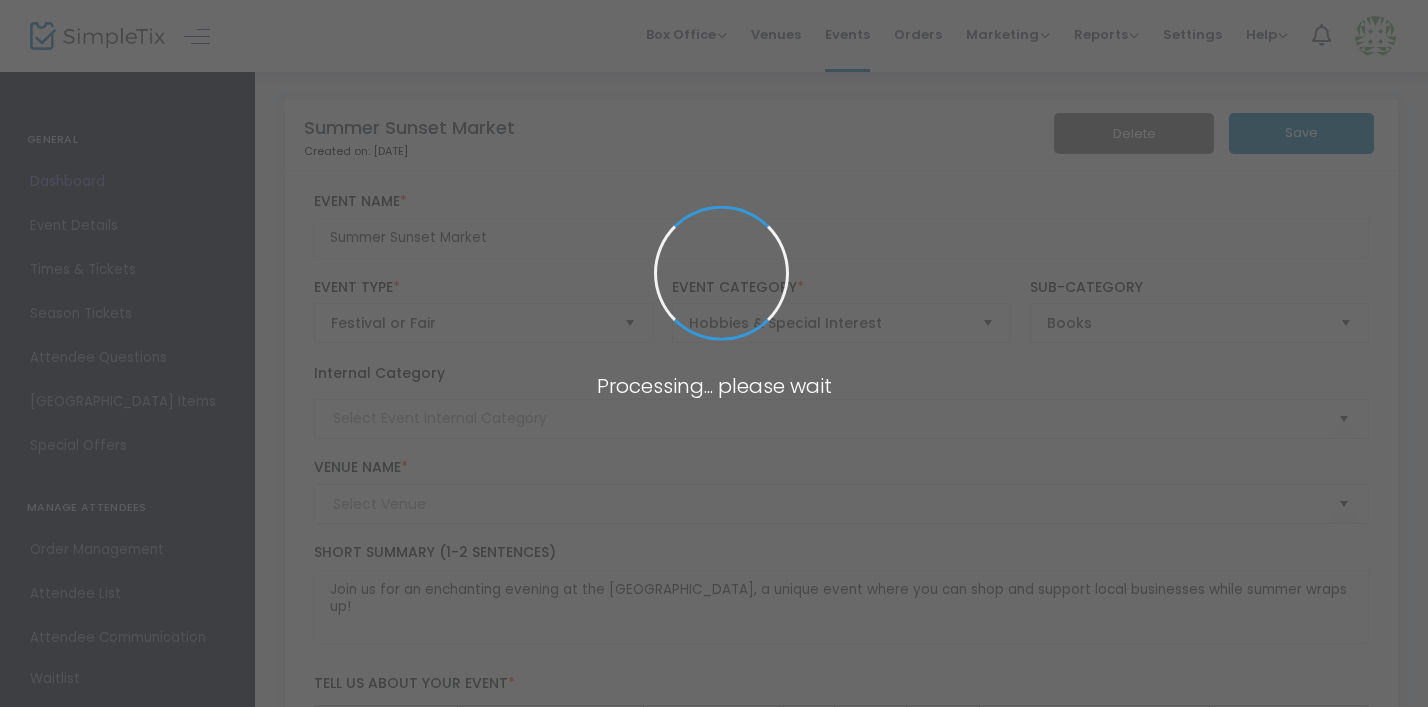 type on "The [GEOGRAPHIC_DATA]" 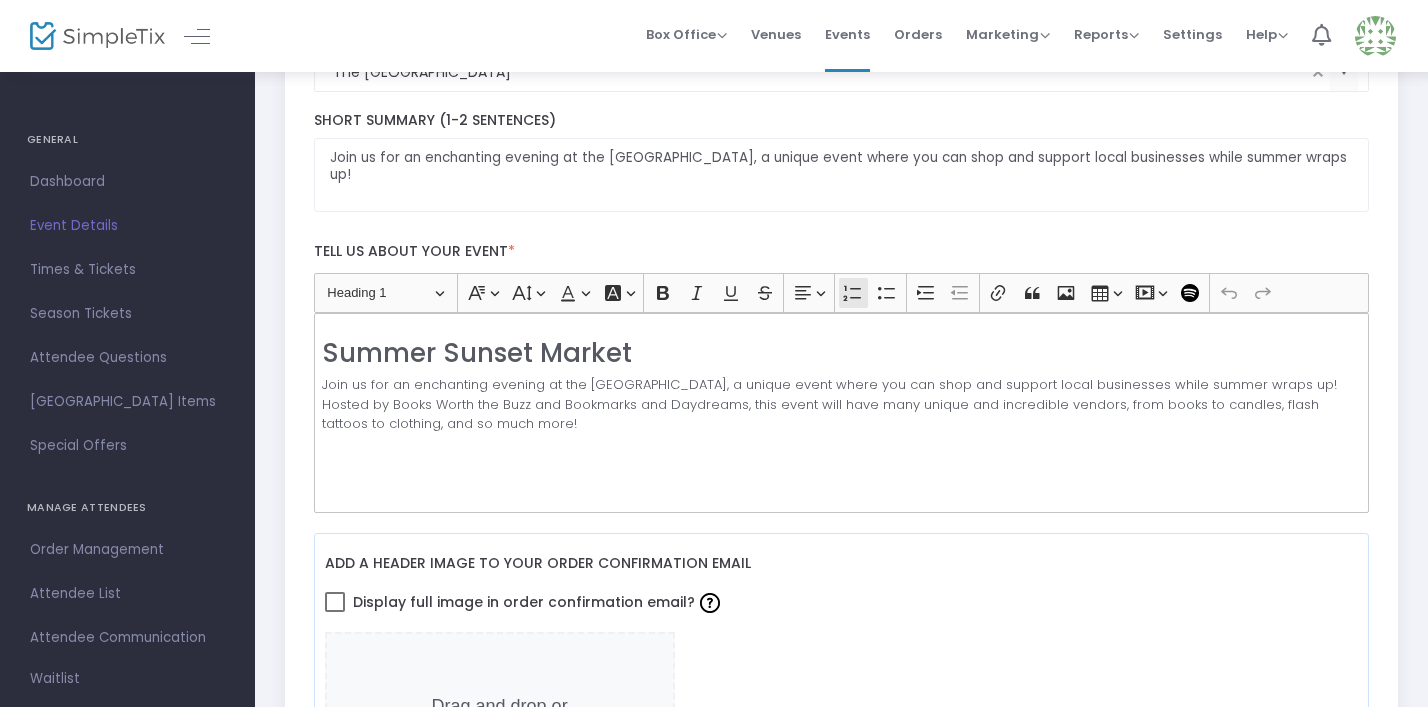 scroll, scrollTop: 450, scrollLeft: 0, axis: vertical 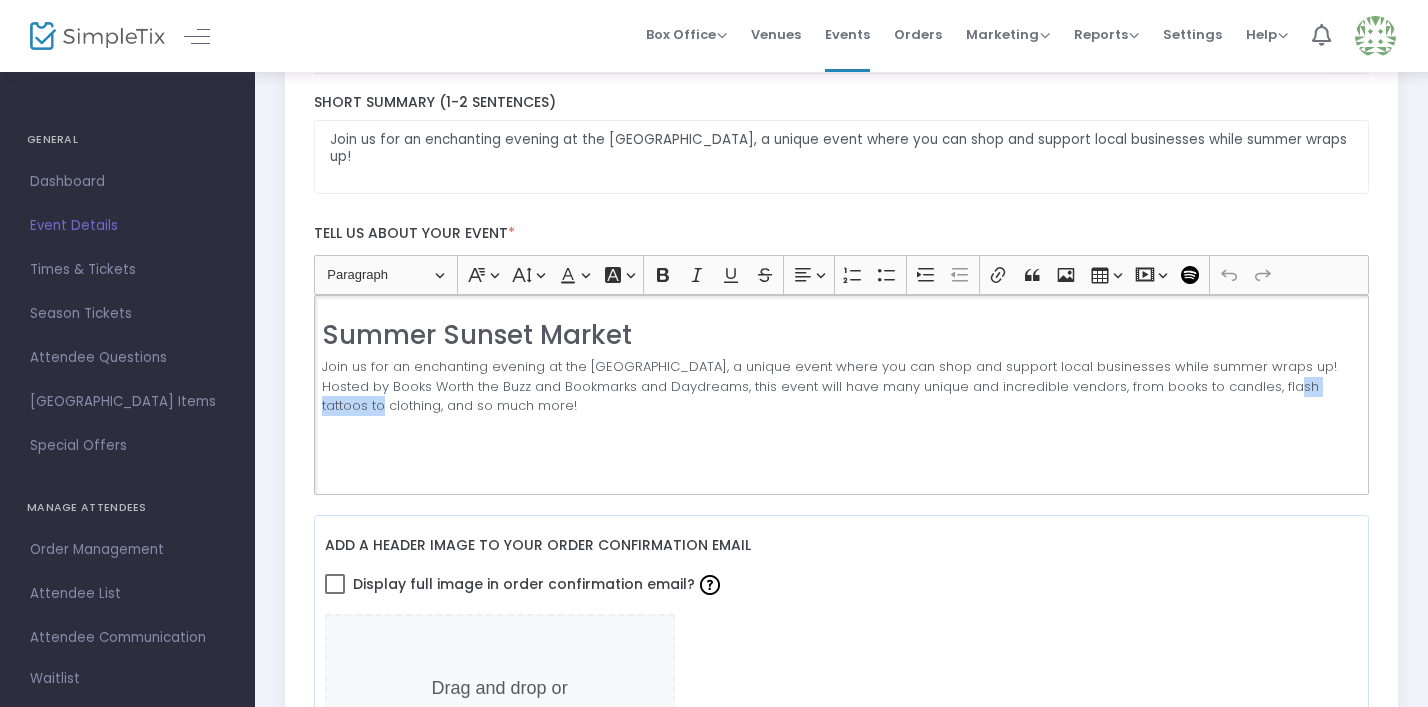 drag, startPoint x: 1259, startPoint y: 386, endPoint x: 1339, endPoint y: 382, distance: 80.09994 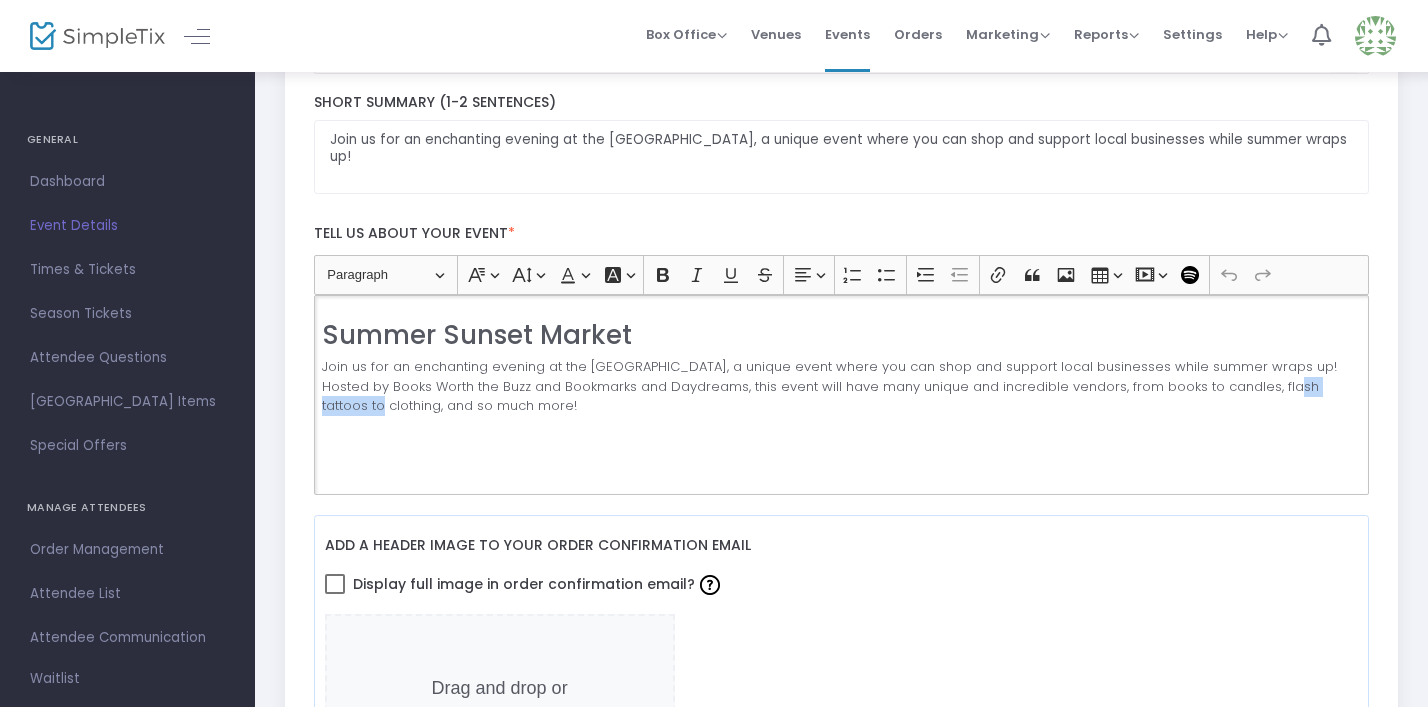 type 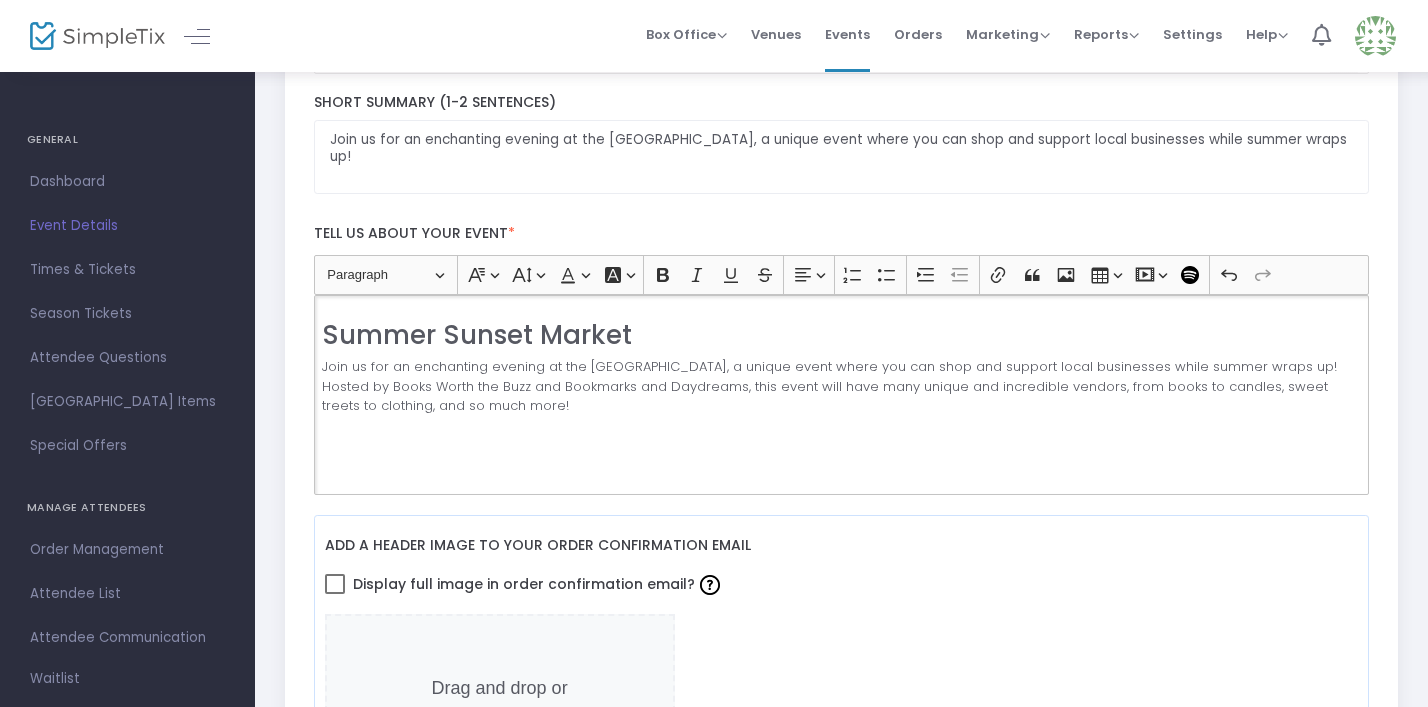 click on "Add a header image to your order confirmation email    Display full image in order confirmation email?   Drag and drop or  click here Recommended 750px wide X 472px tall" 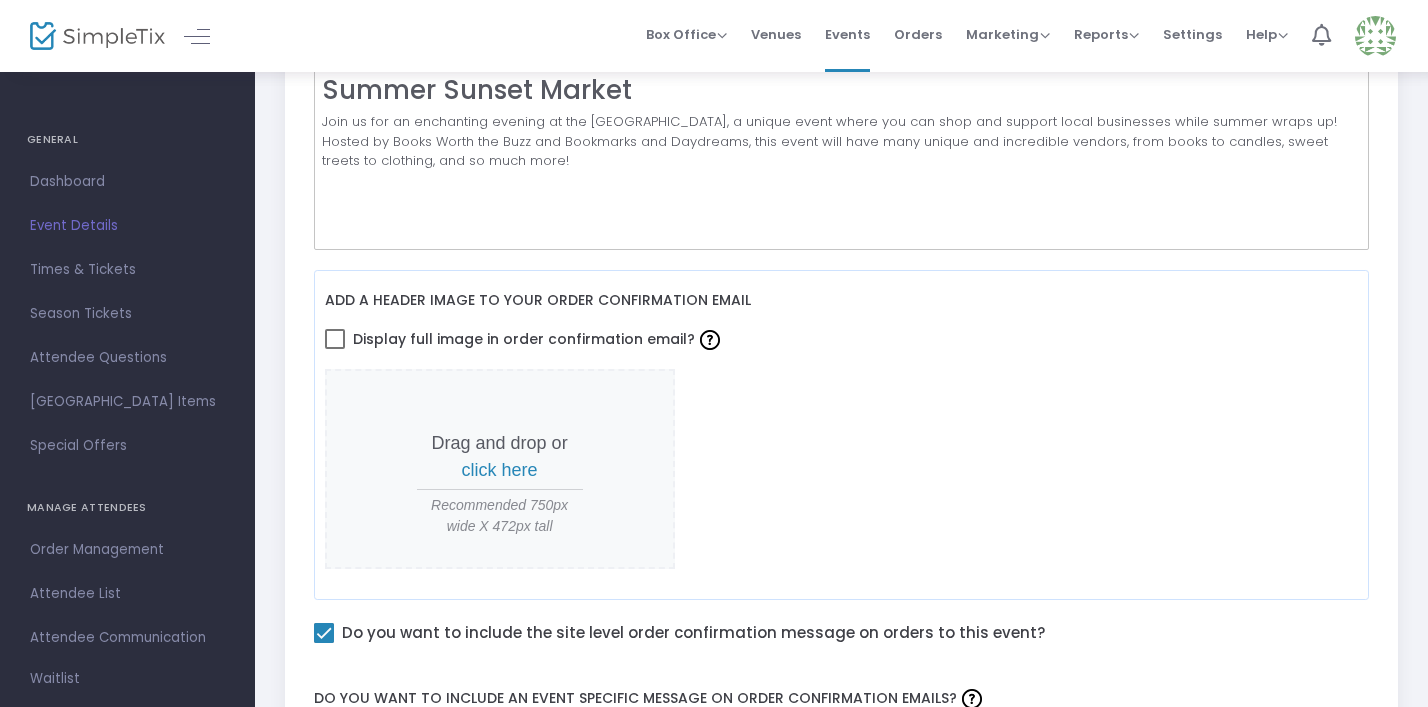 scroll, scrollTop: 697, scrollLeft: 0, axis: vertical 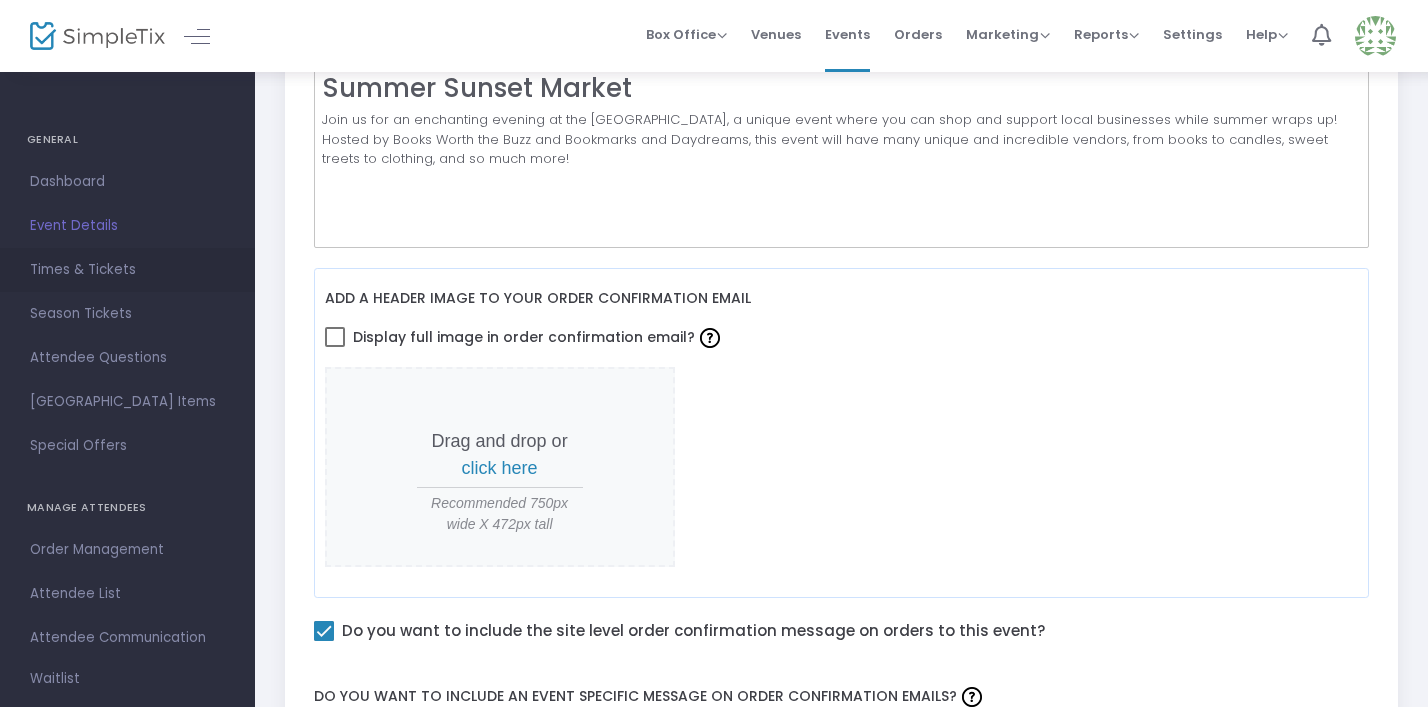 click on "Times & Tickets" at bounding box center [127, 270] 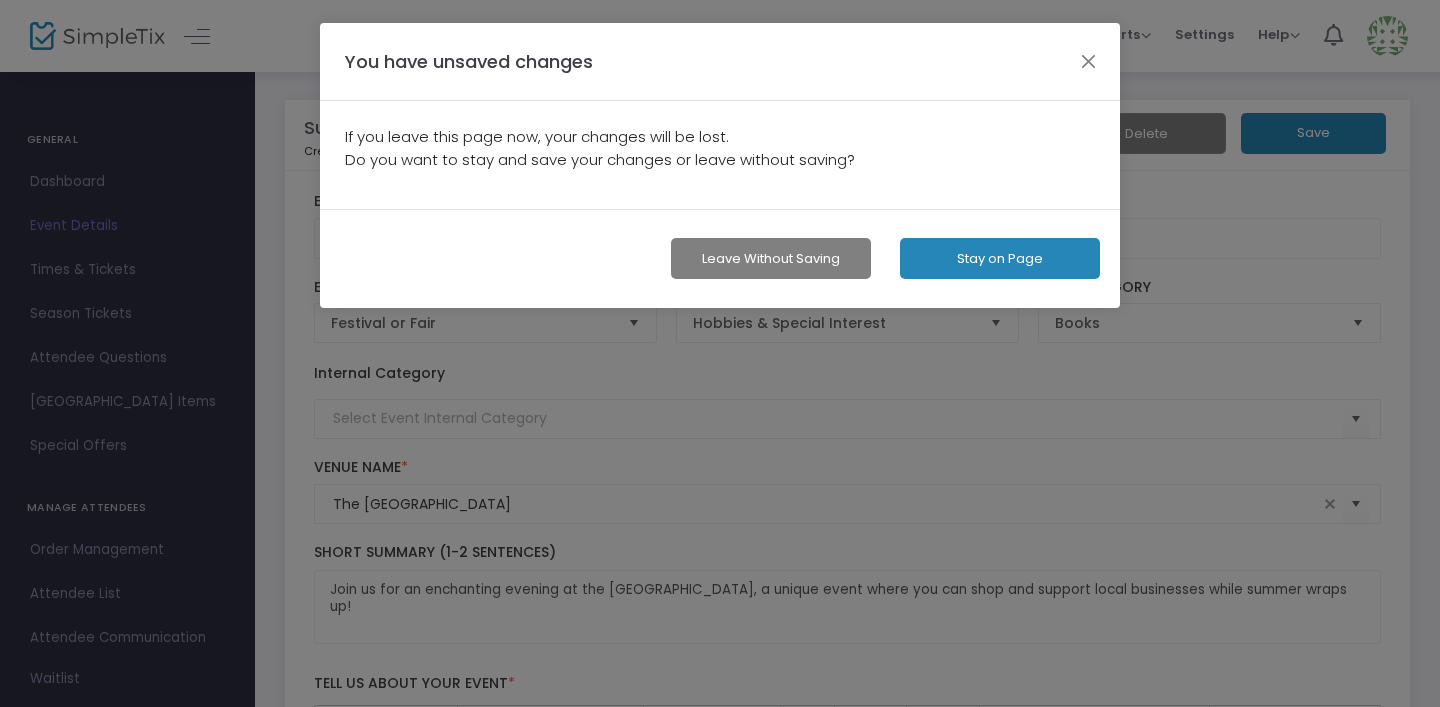 click on "Stay on Page" 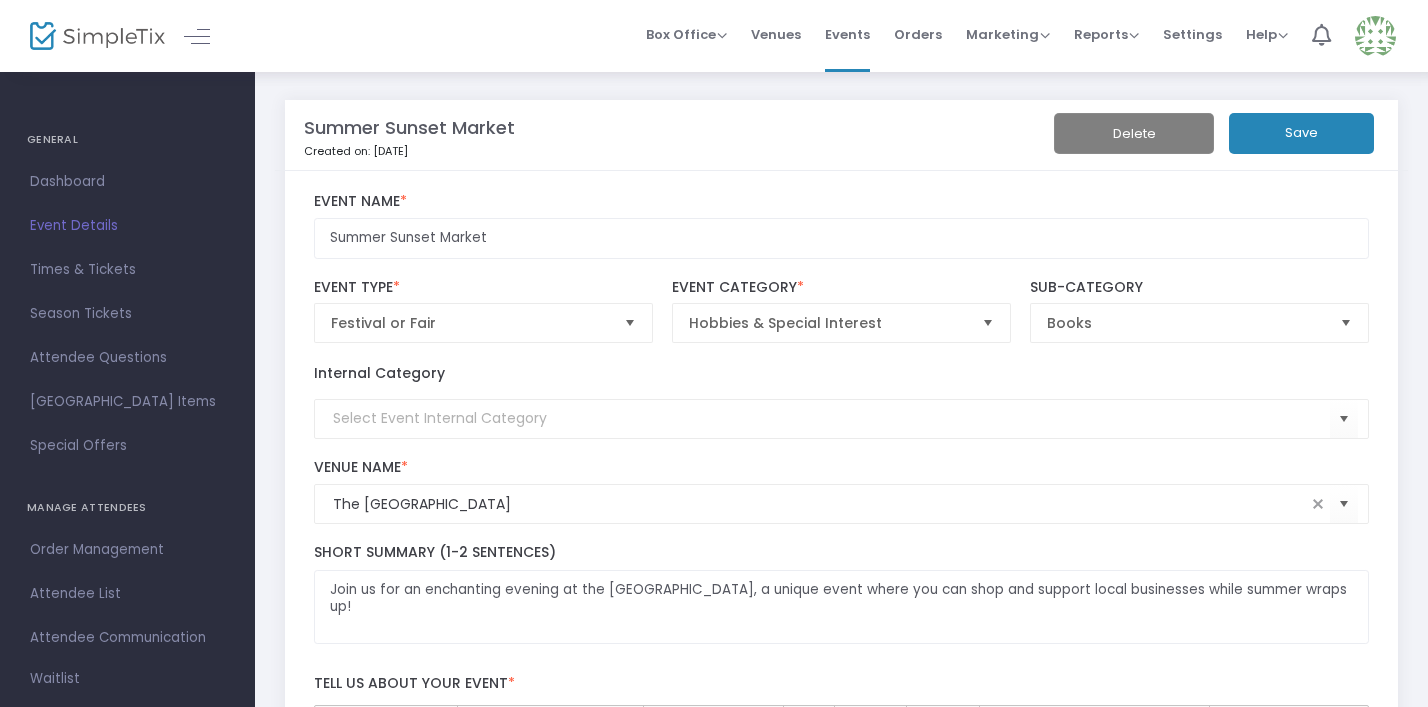 click on "Save" 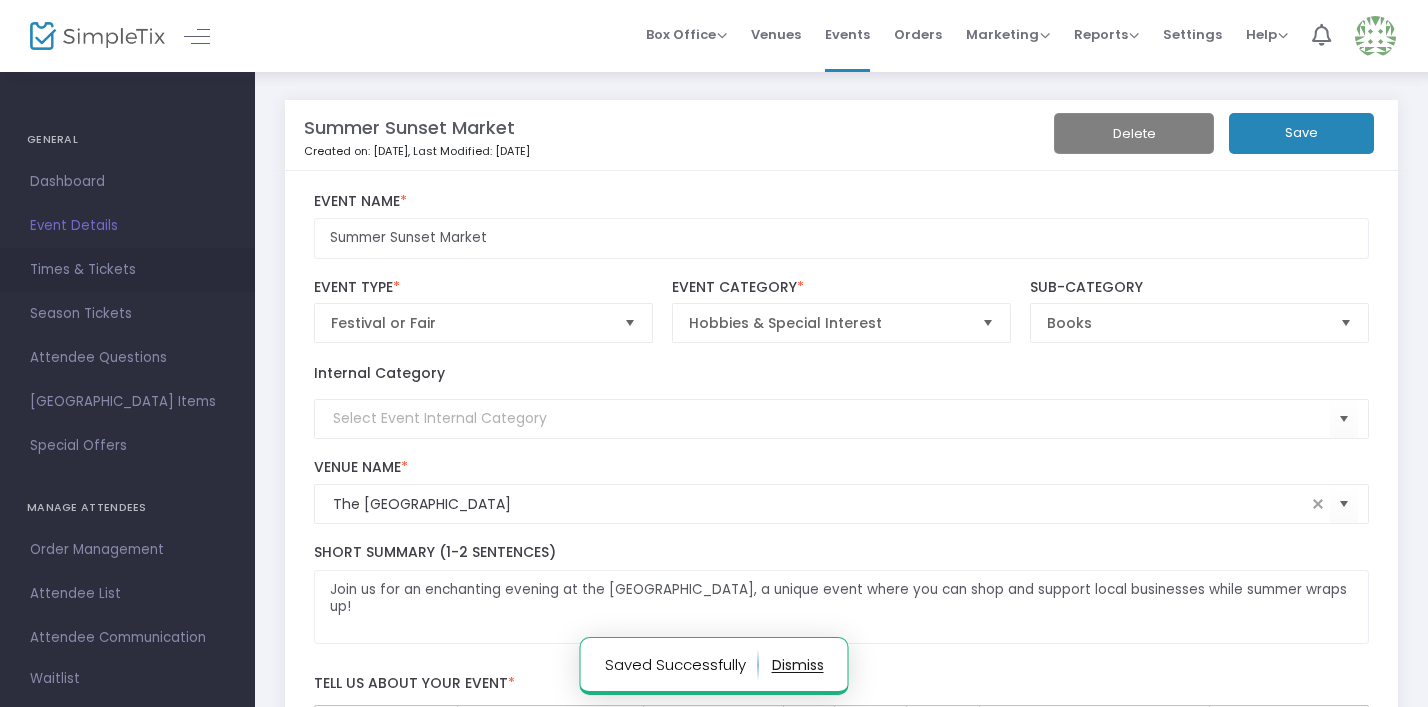 click on "Times & Tickets" at bounding box center [127, 270] 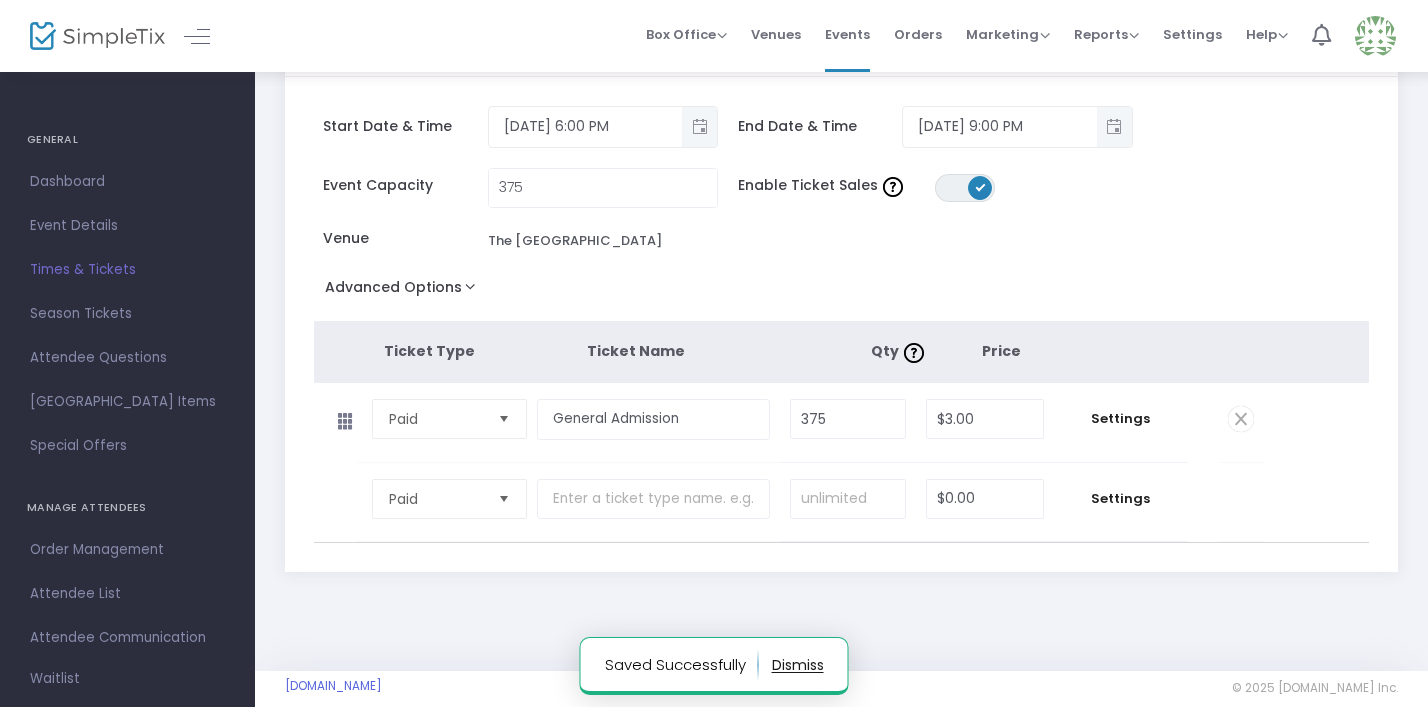scroll, scrollTop: 112, scrollLeft: 0, axis: vertical 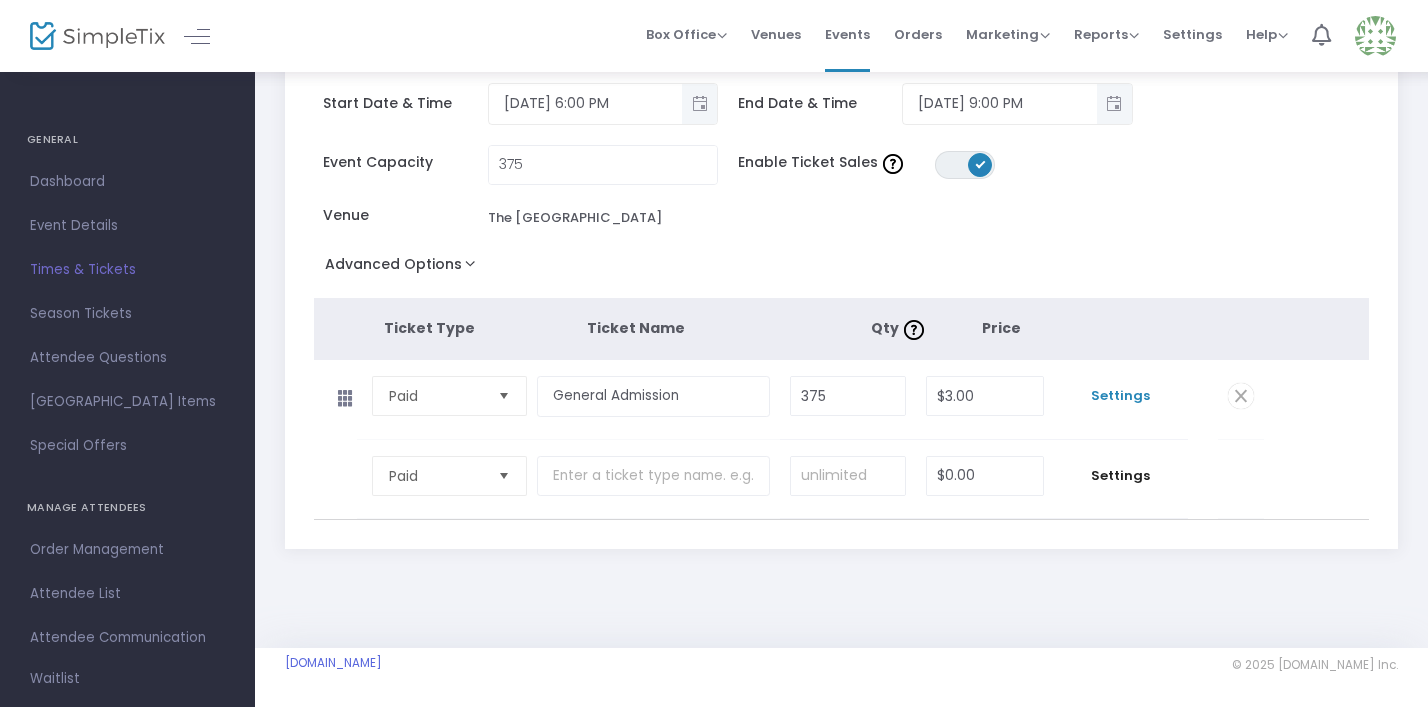 click on "Settings" at bounding box center (1121, 396) 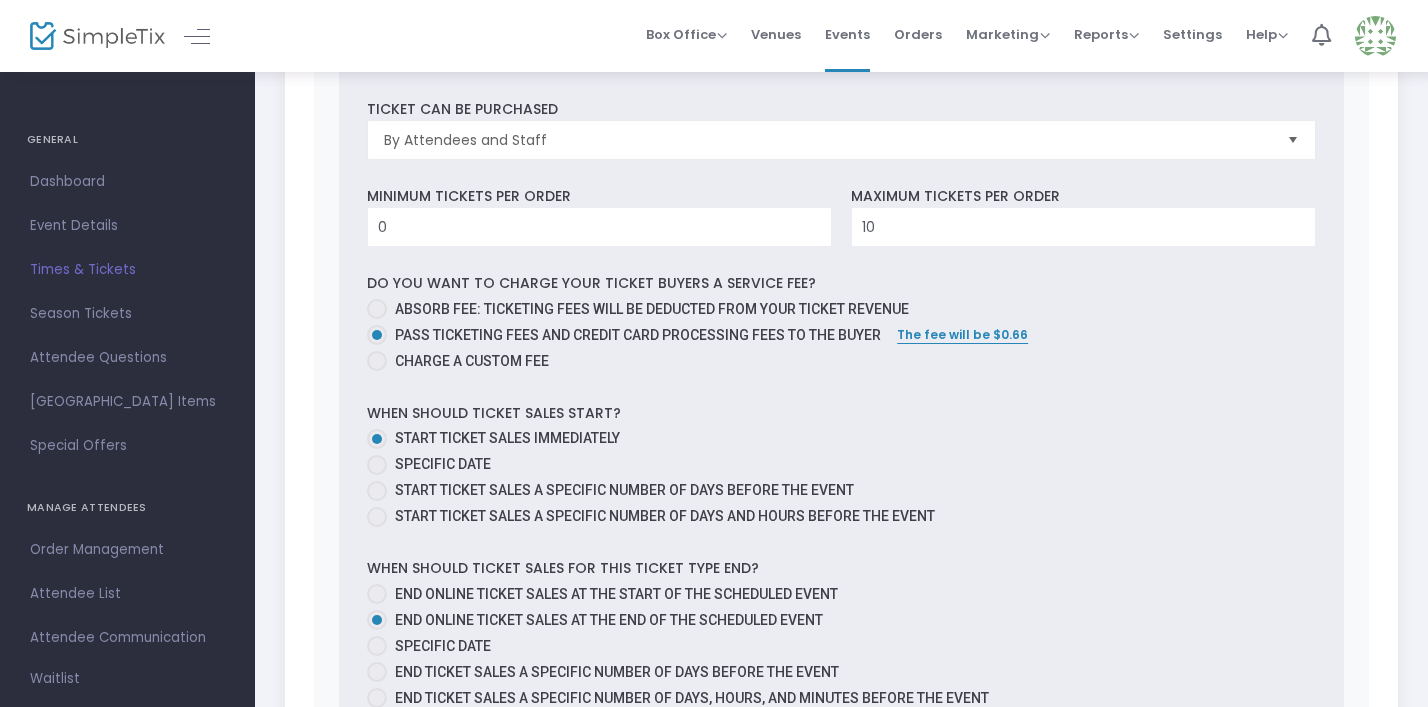 scroll, scrollTop: 812, scrollLeft: 0, axis: vertical 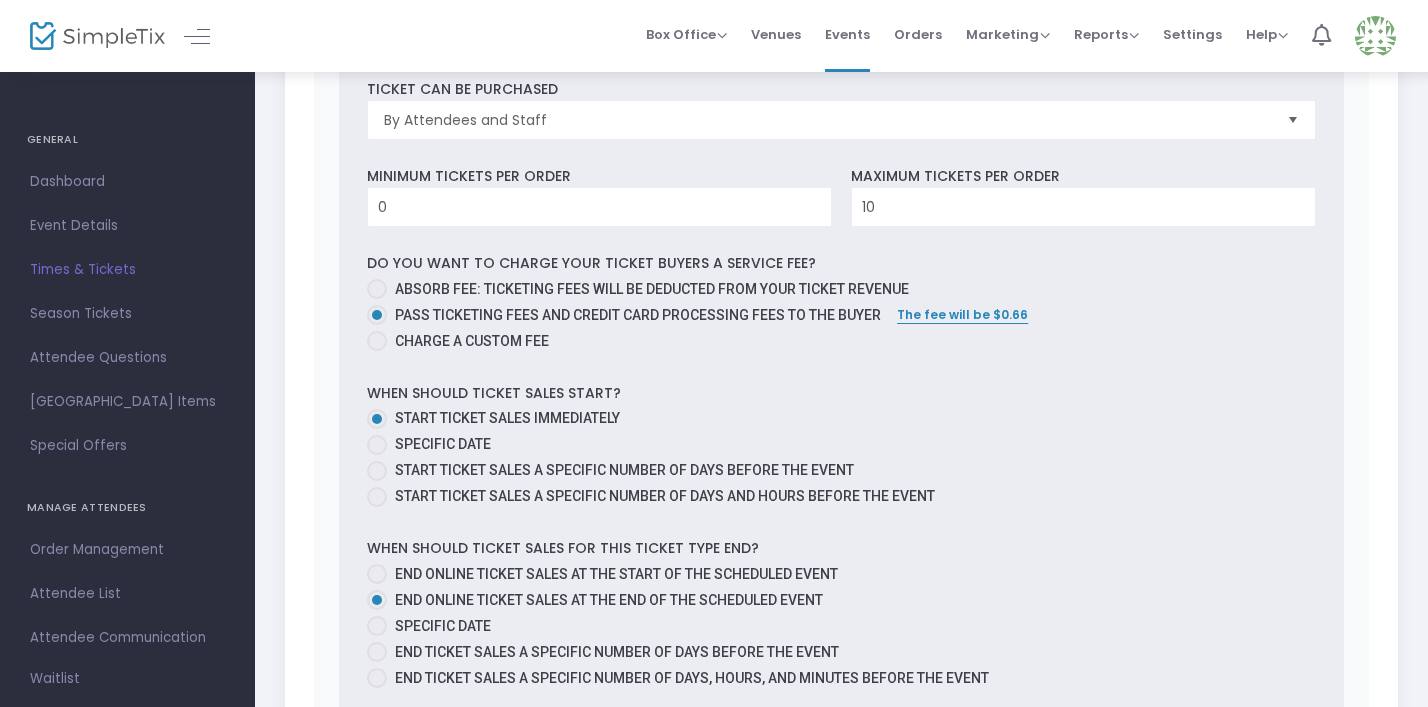 click at bounding box center (377, 289) 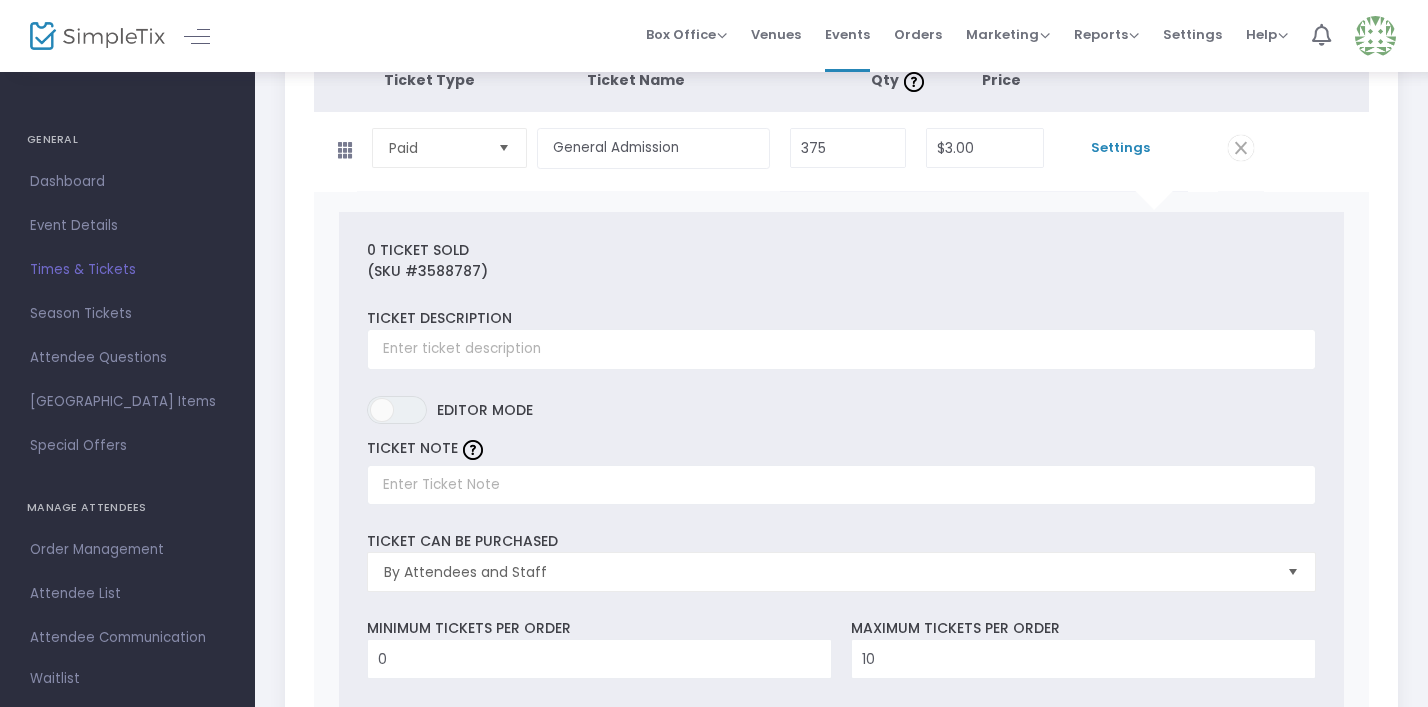 scroll, scrollTop: 0, scrollLeft: 0, axis: both 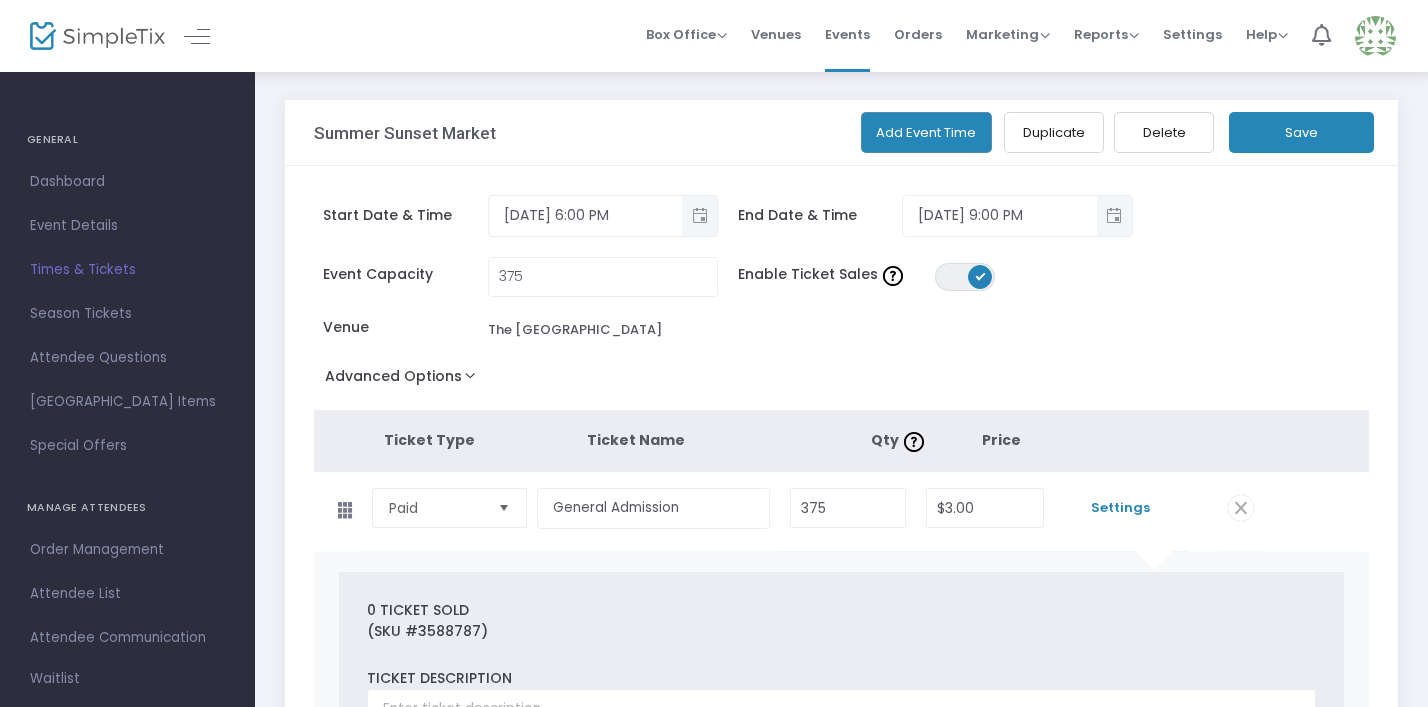 click on "Save" 